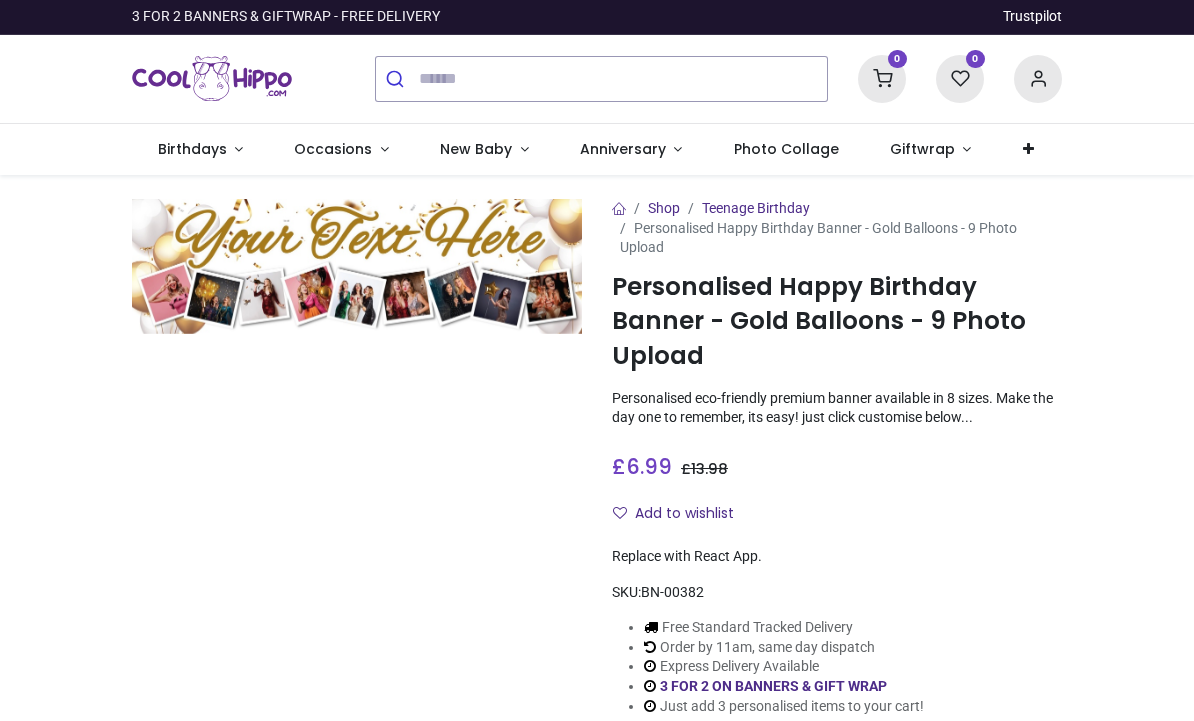 scroll, scrollTop: 0, scrollLeft: 0, axis: both 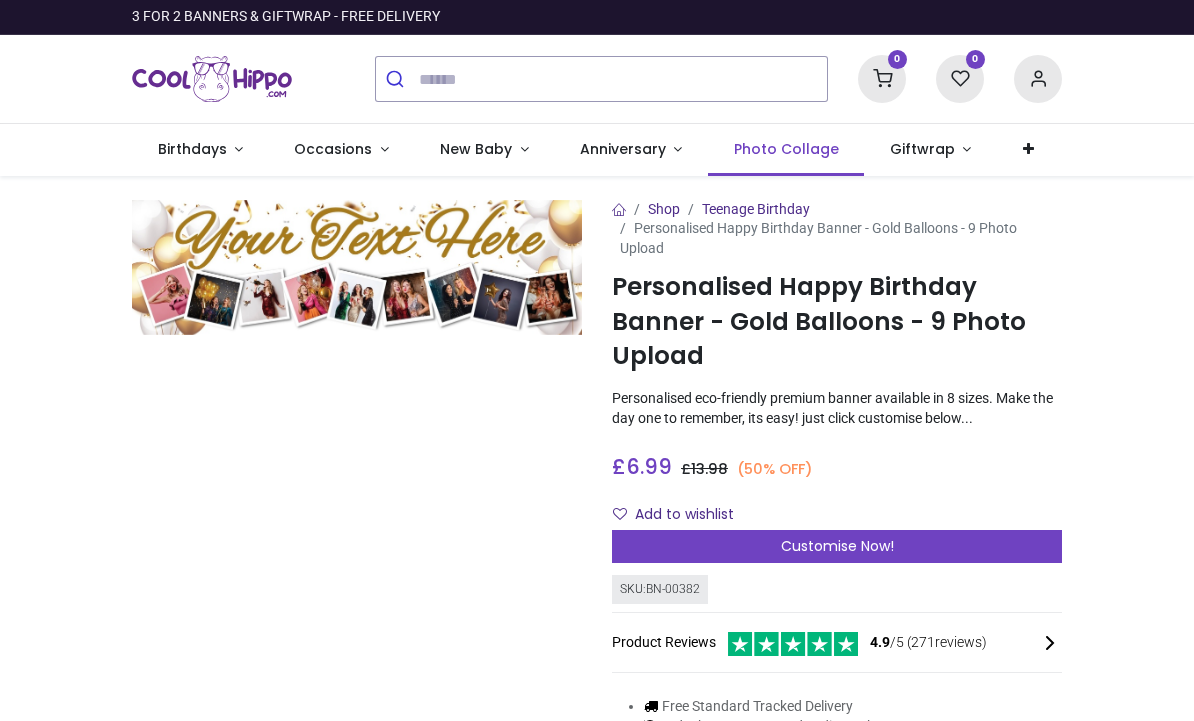 click on "Photo Collage" at bounding box center (786, 149) 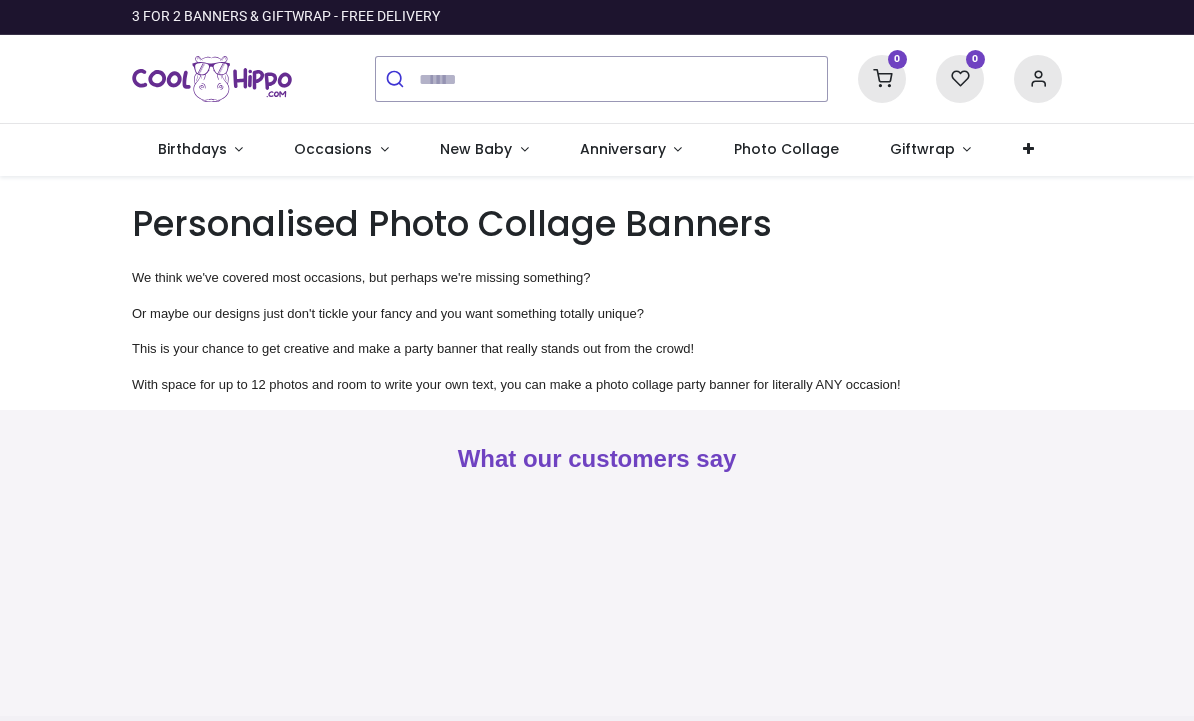 scroll, scrollTop: 0, scrollLeft: 0, axis: both 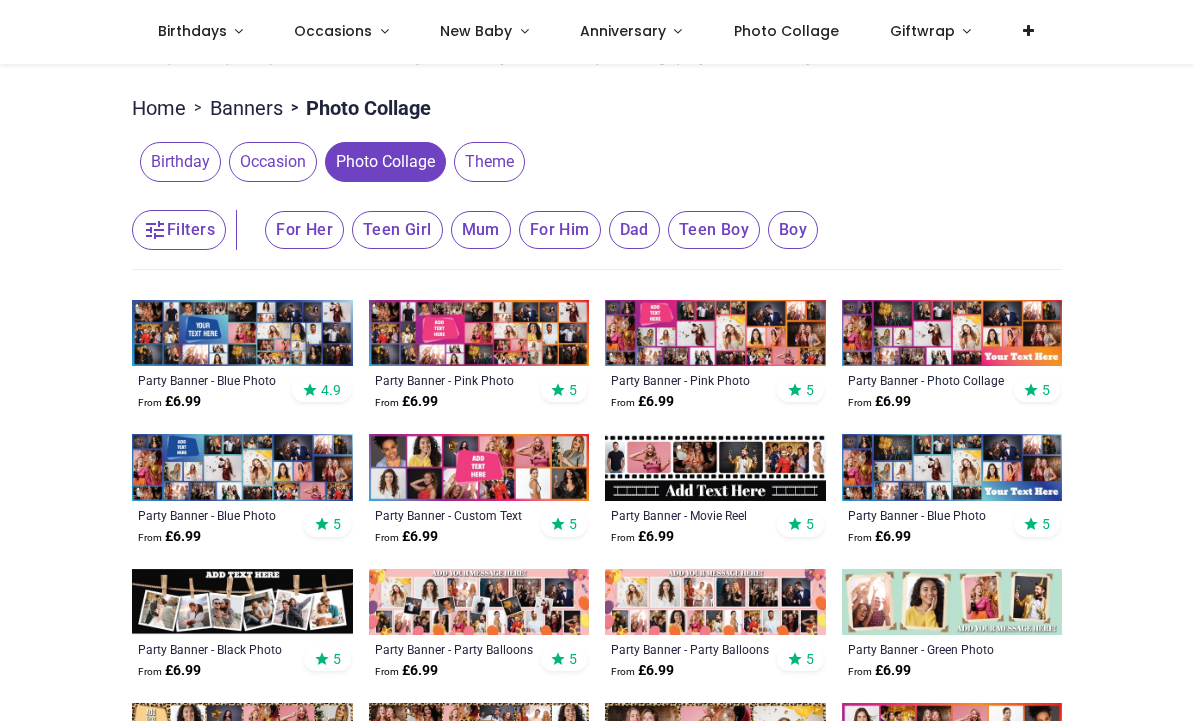 click at bounding box center [479, 333] 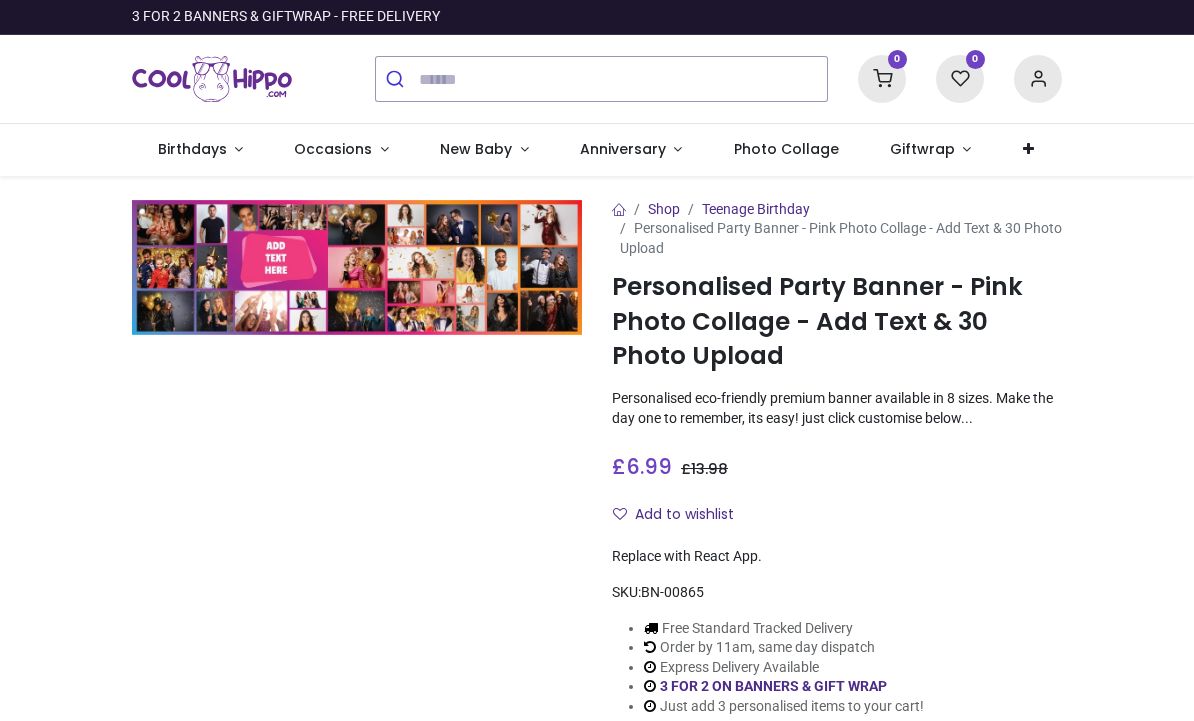 scroll, scrollTop: 0, scrollLeft: 0, axis: both 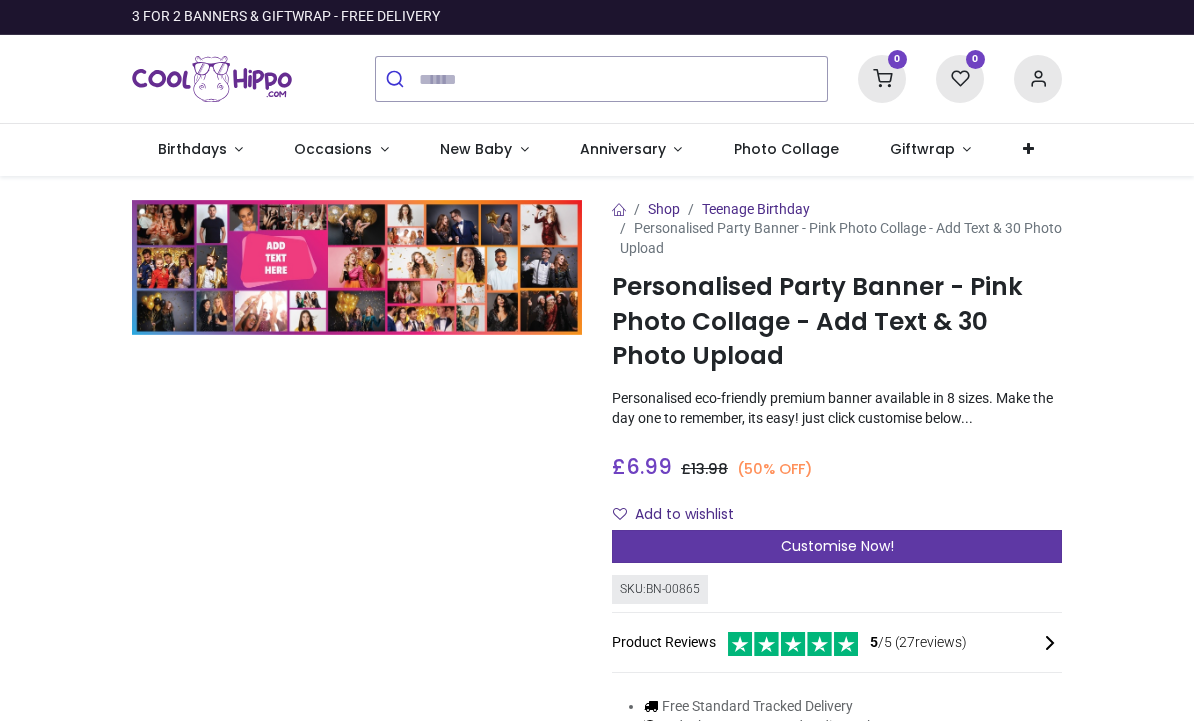 click on "Customise Now!" at bounding box center (837, 547) 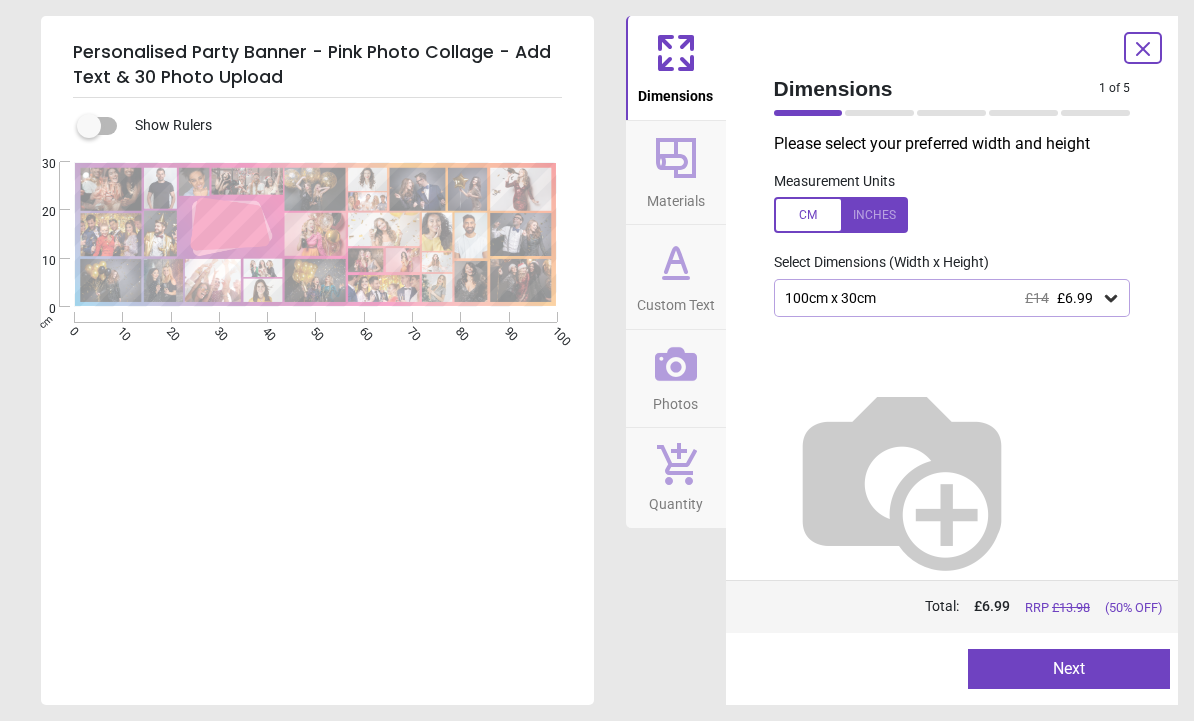 click at bounding box center (841, 215) 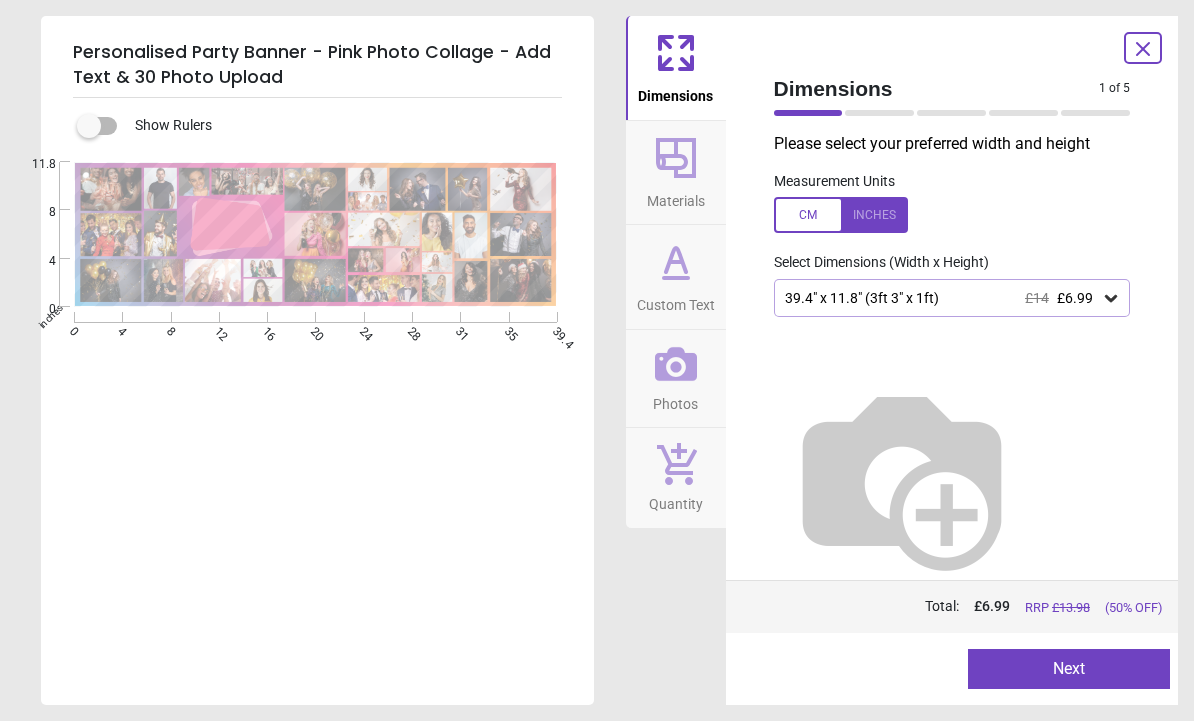 click at bounding box center [841, 215] 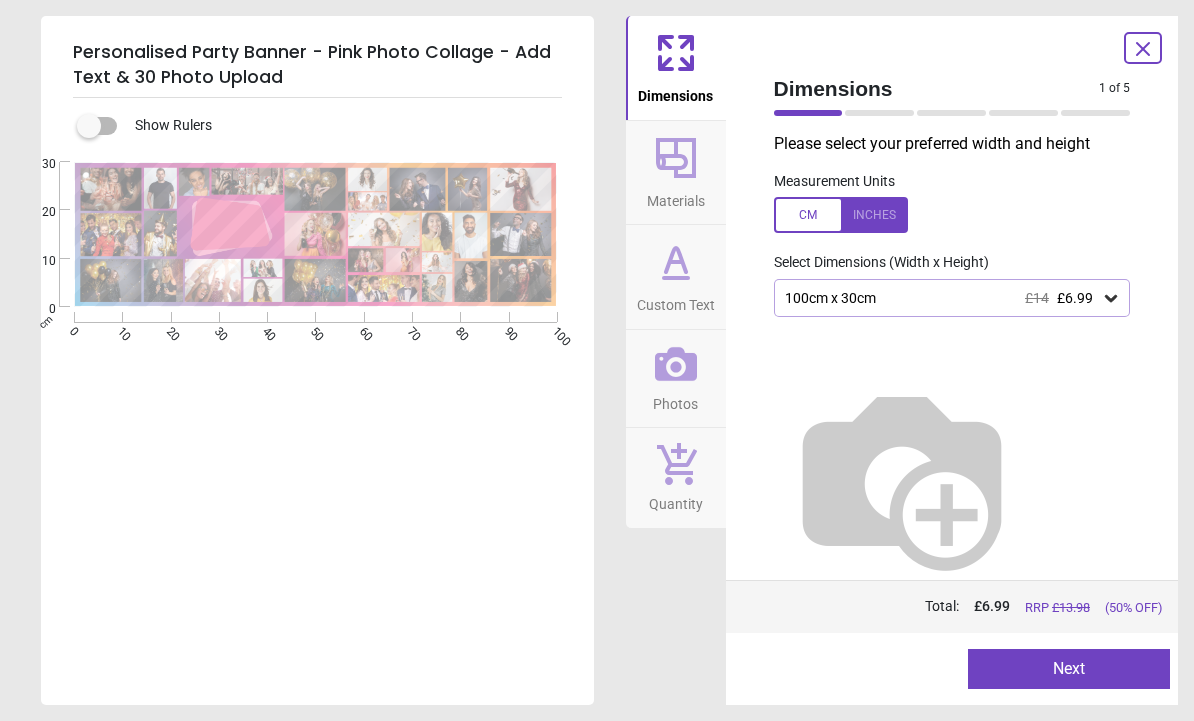 click on "£14" at bounding box center [1037, 298] 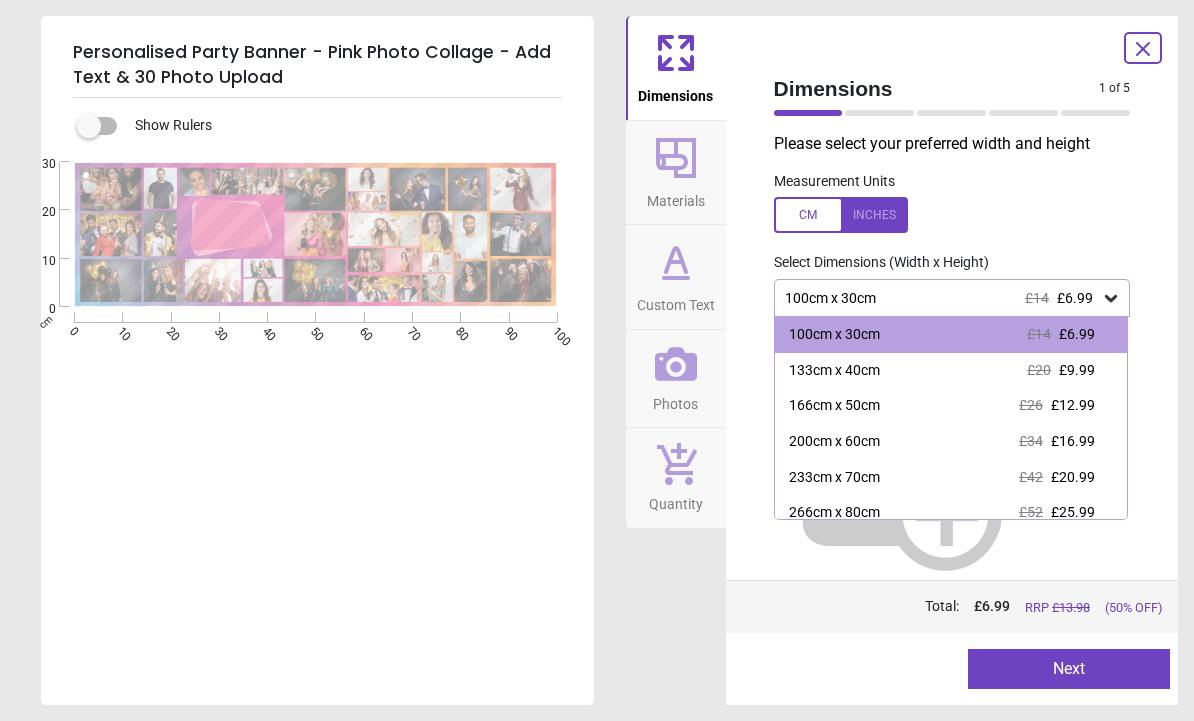 scroll, scrollTop: 0, scrollLeft: 0, axis: both 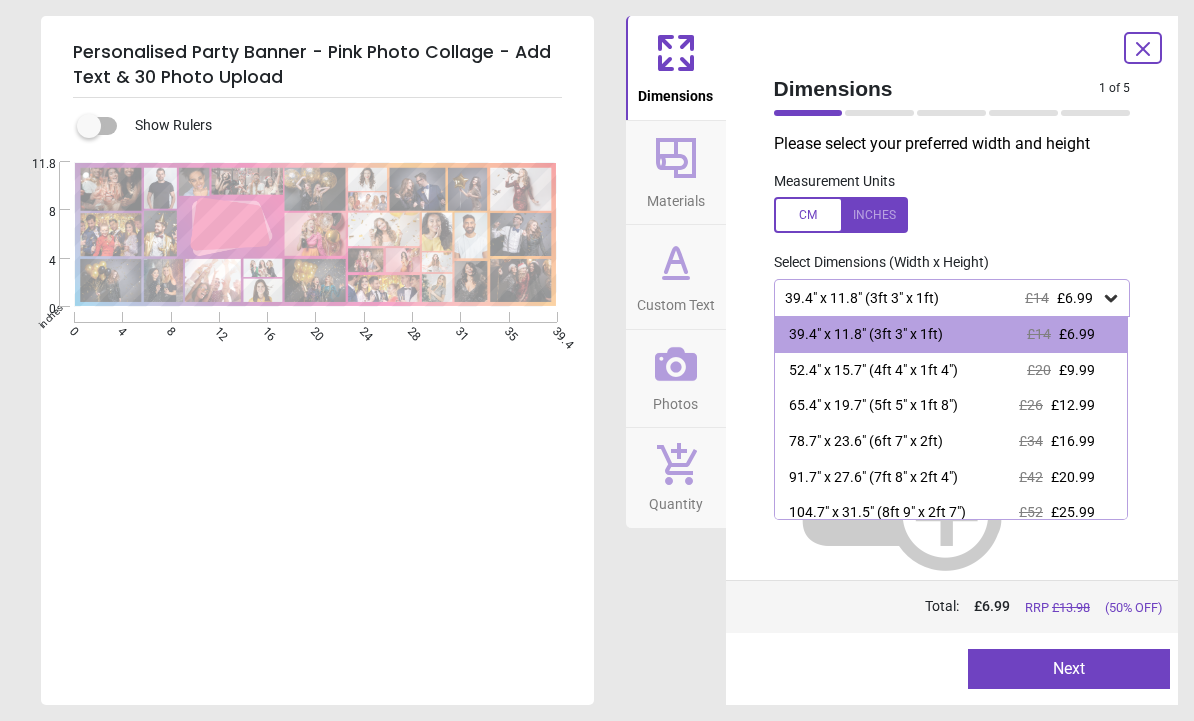 click 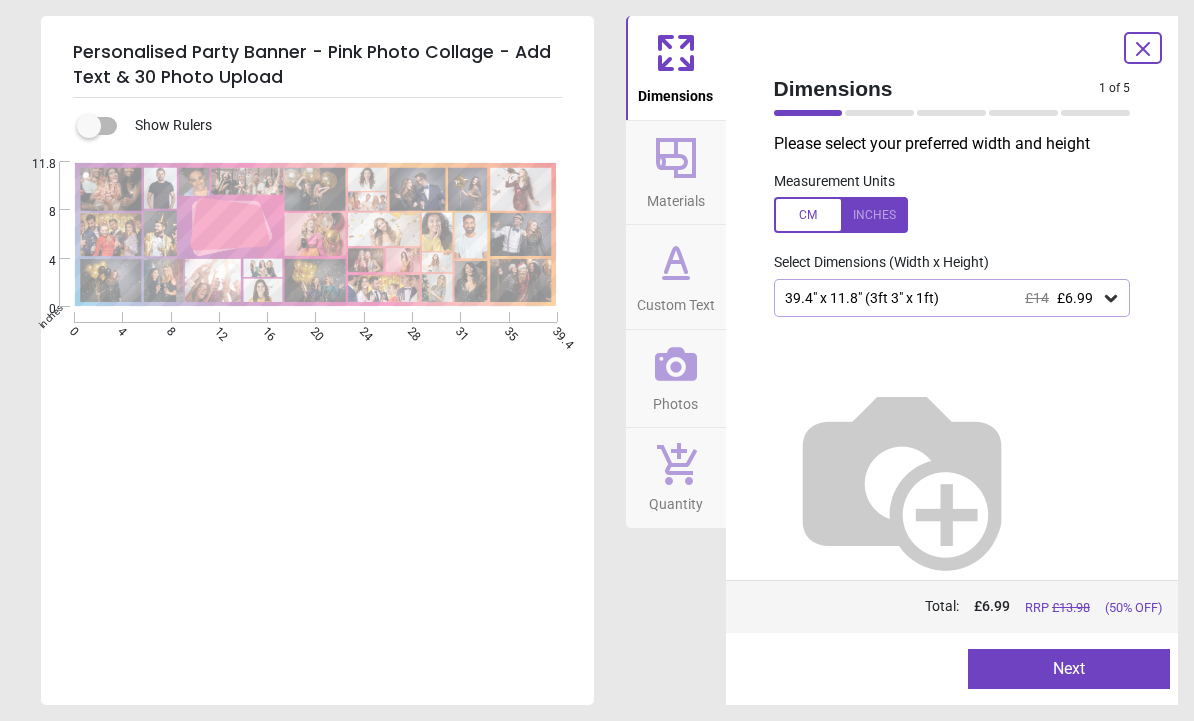click at bounding box center [89, 126] 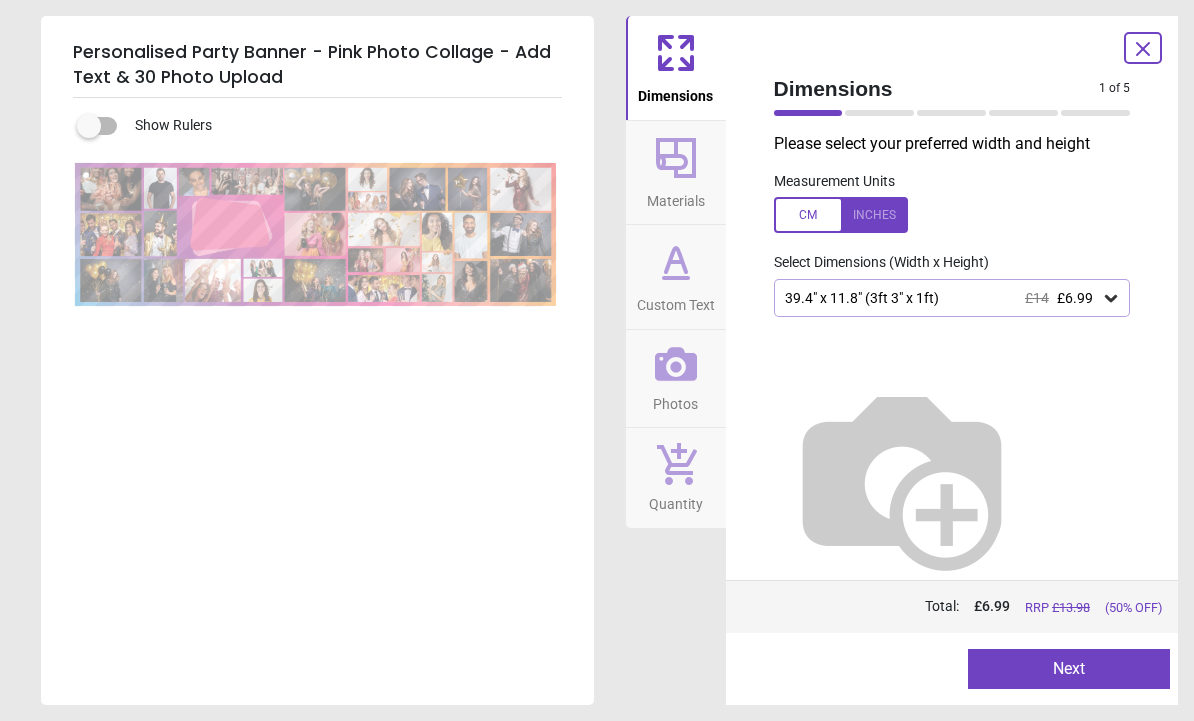 click at bounding box center (89, 126) 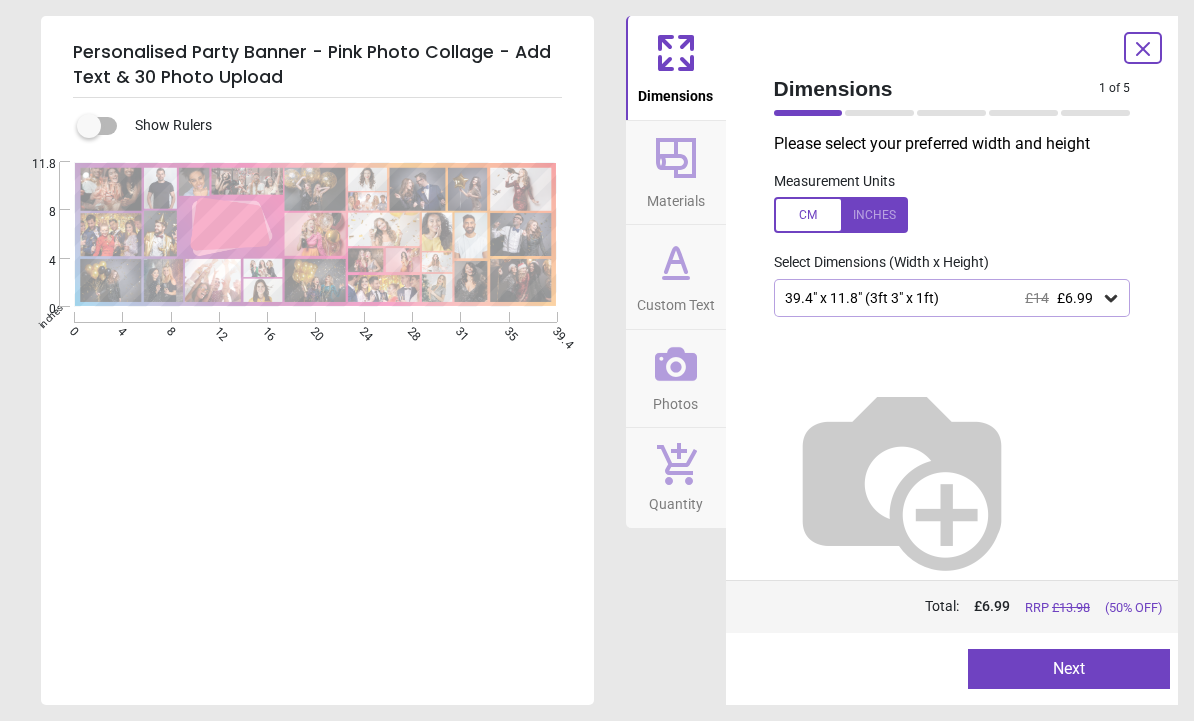 click on "Next" at bounding box center (1069, 669) 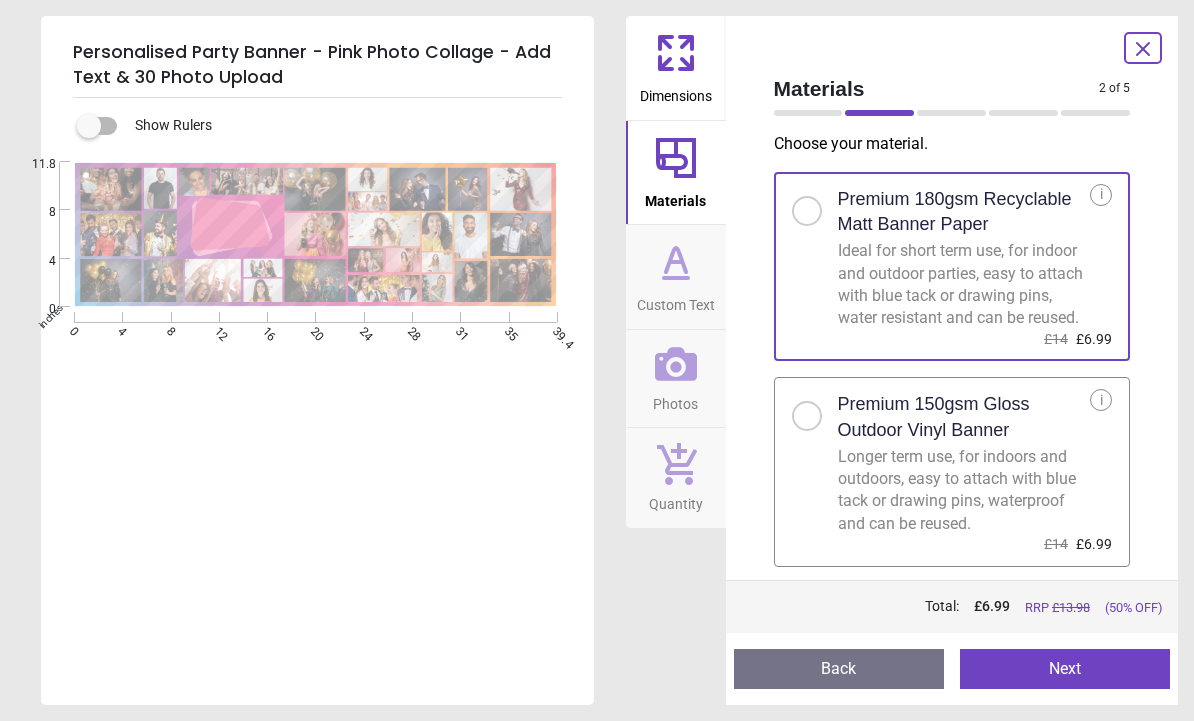 scroll, scrollTop: 2, scrollLeft: 0, axis: vertical 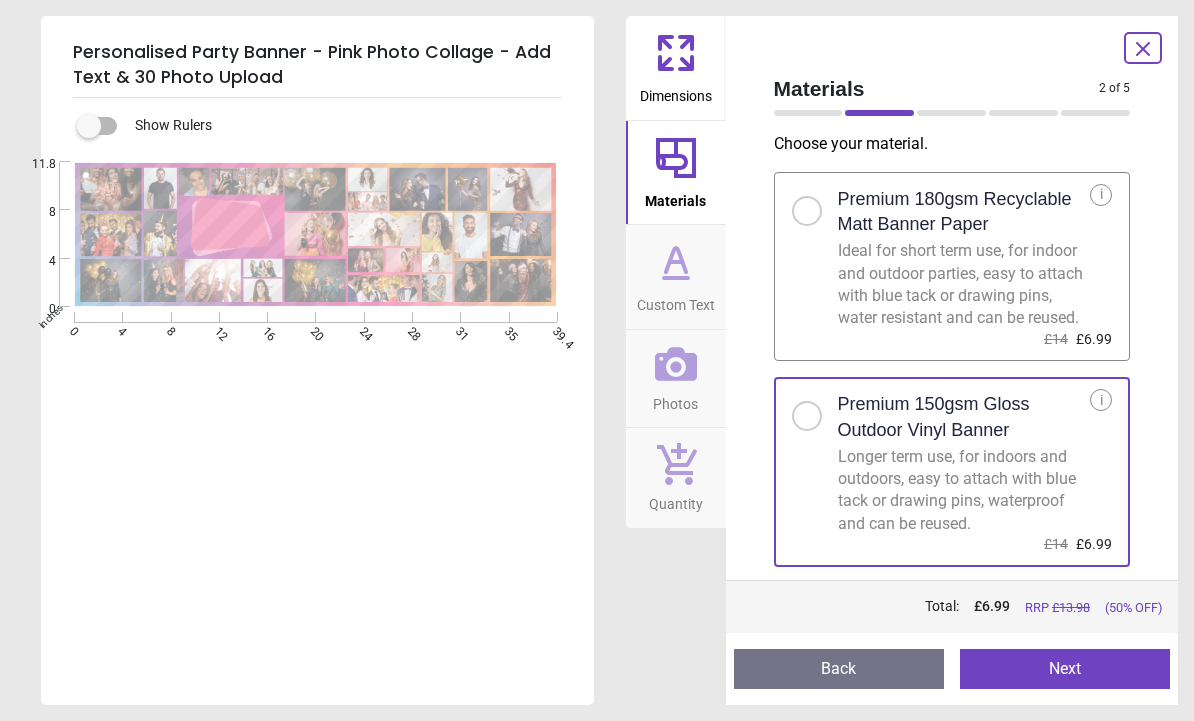 click on "Next" at bounding box center [1065, 669] 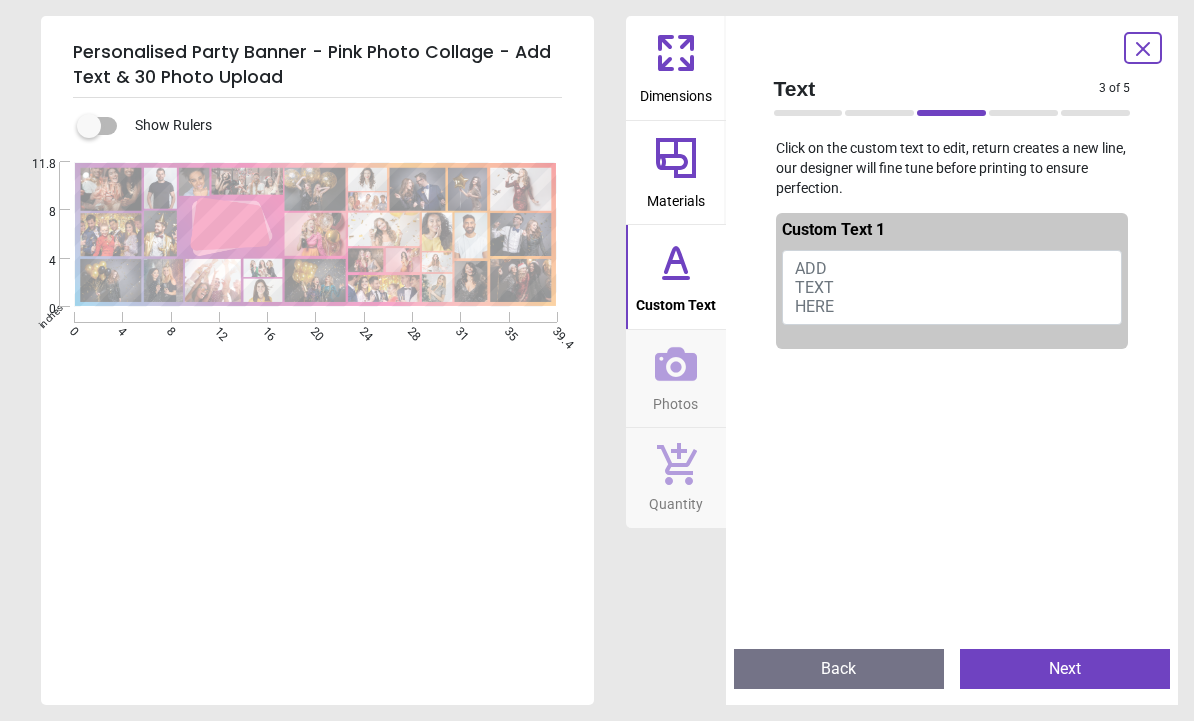 click on "ADD
TEXT
HERE" at bounding box center [952, 288] 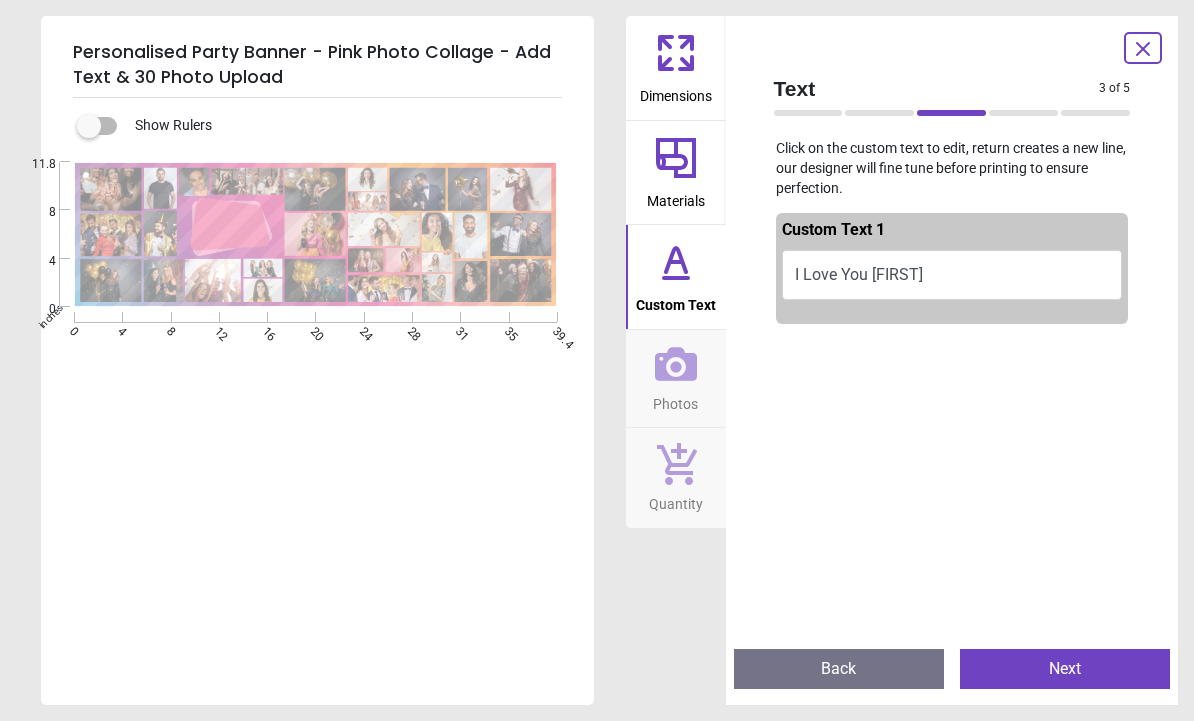 scroll, scrollTop: 0, scrollLeft: 0, axis: both 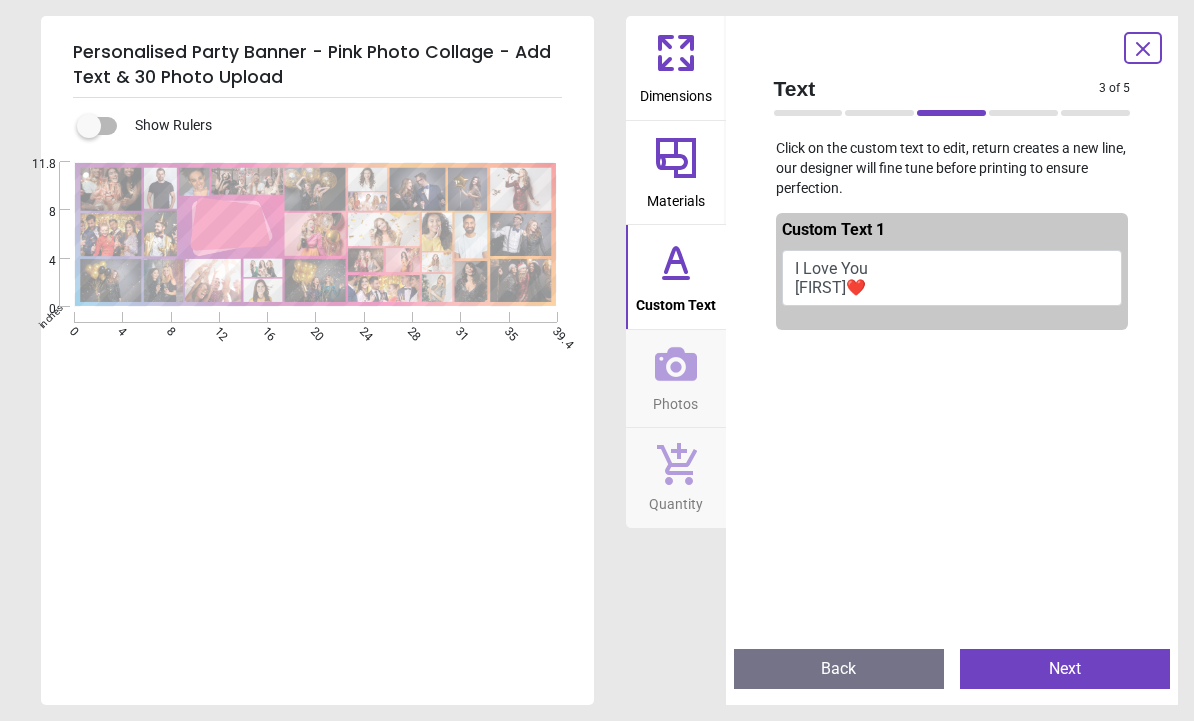 type on "**********" 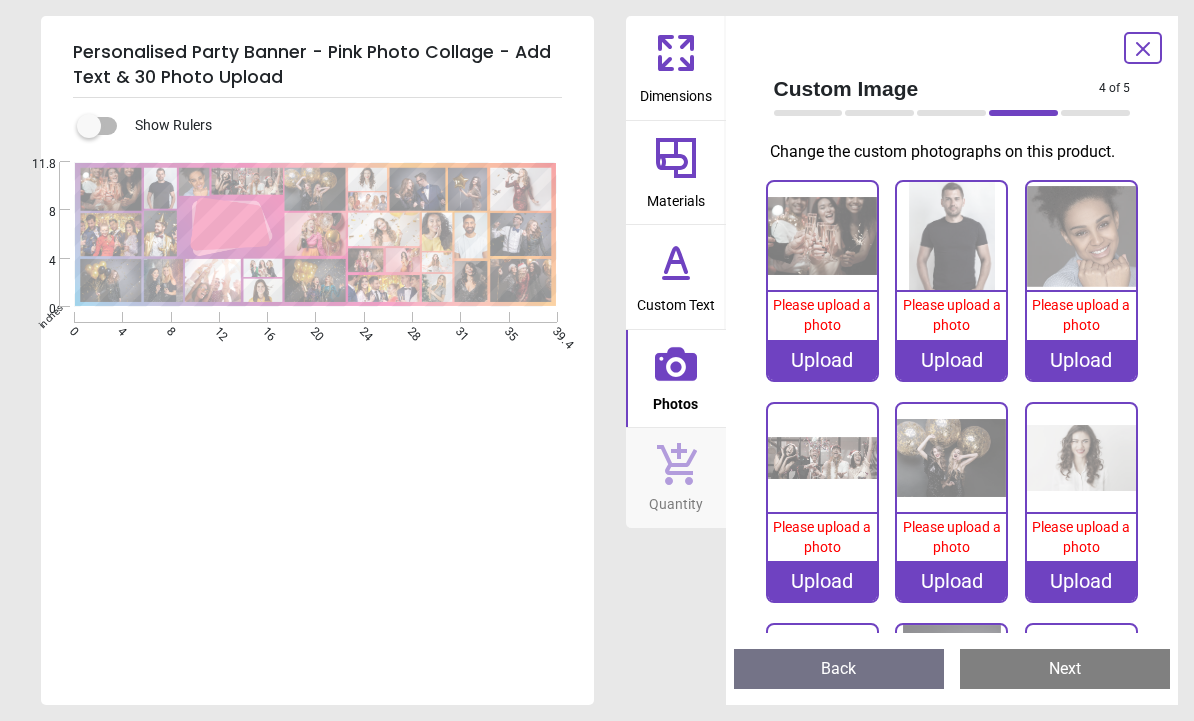 click on "Upload" at bounding box center [822, 360] 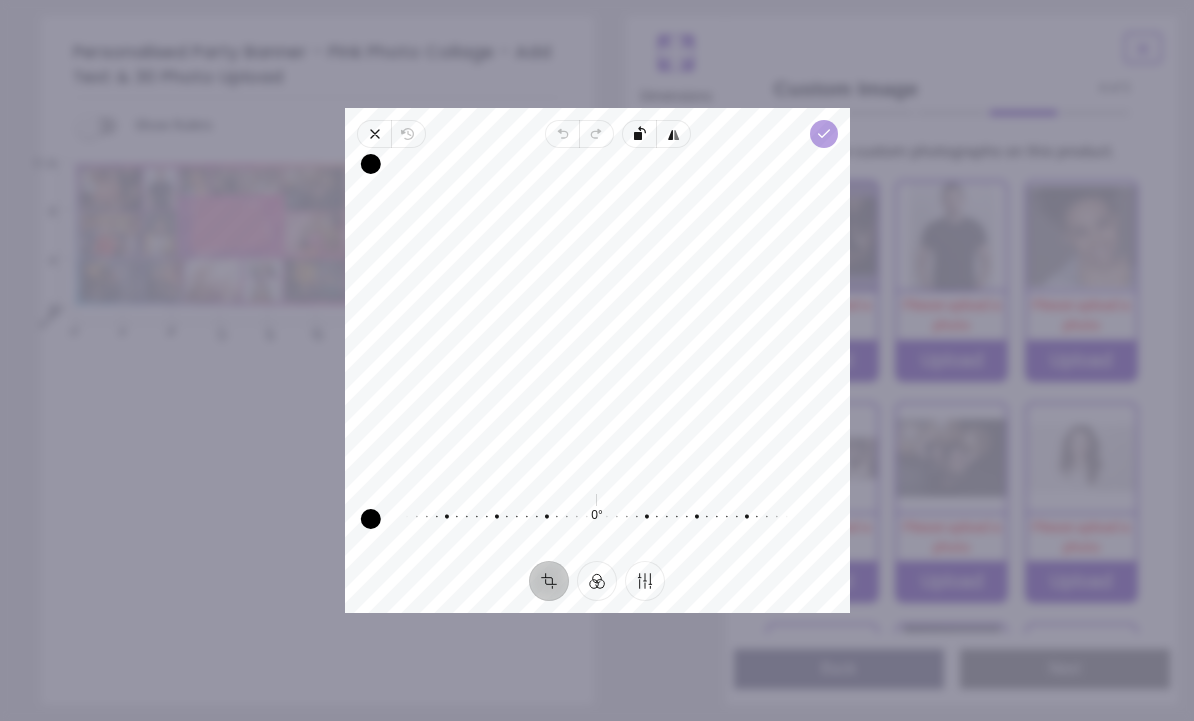 click on "Done" at bounding box center [823, 134] 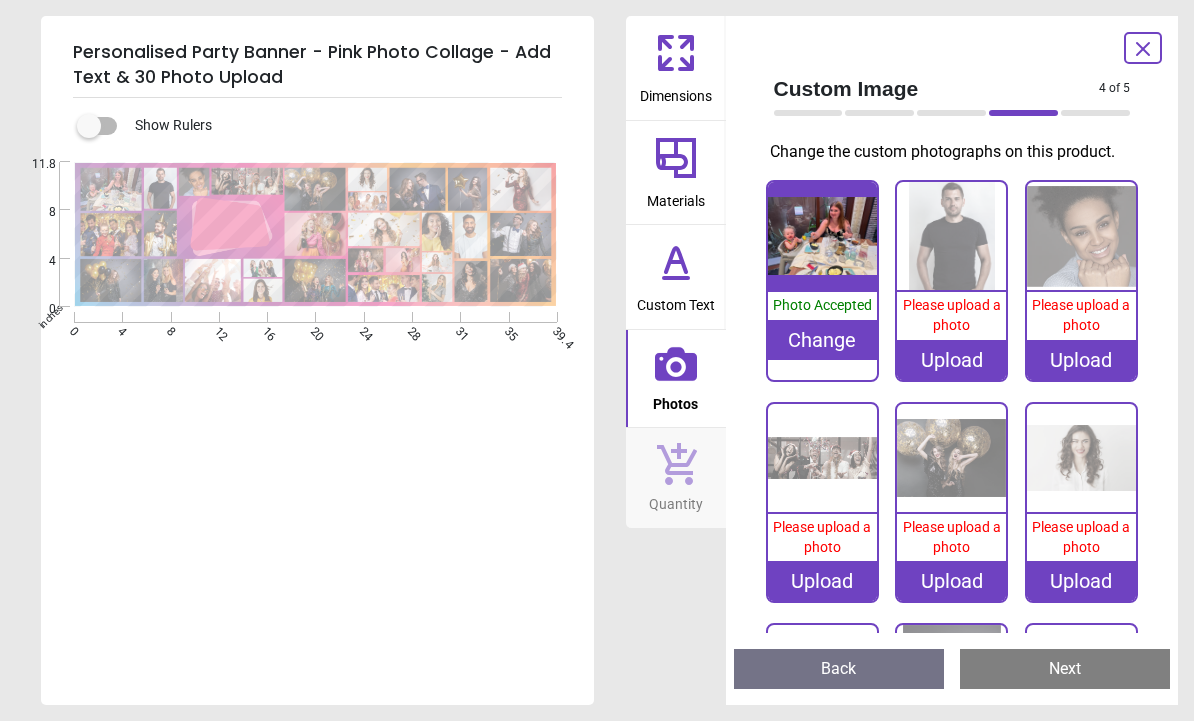 click on "Upload" at bounding box center (951, 360) 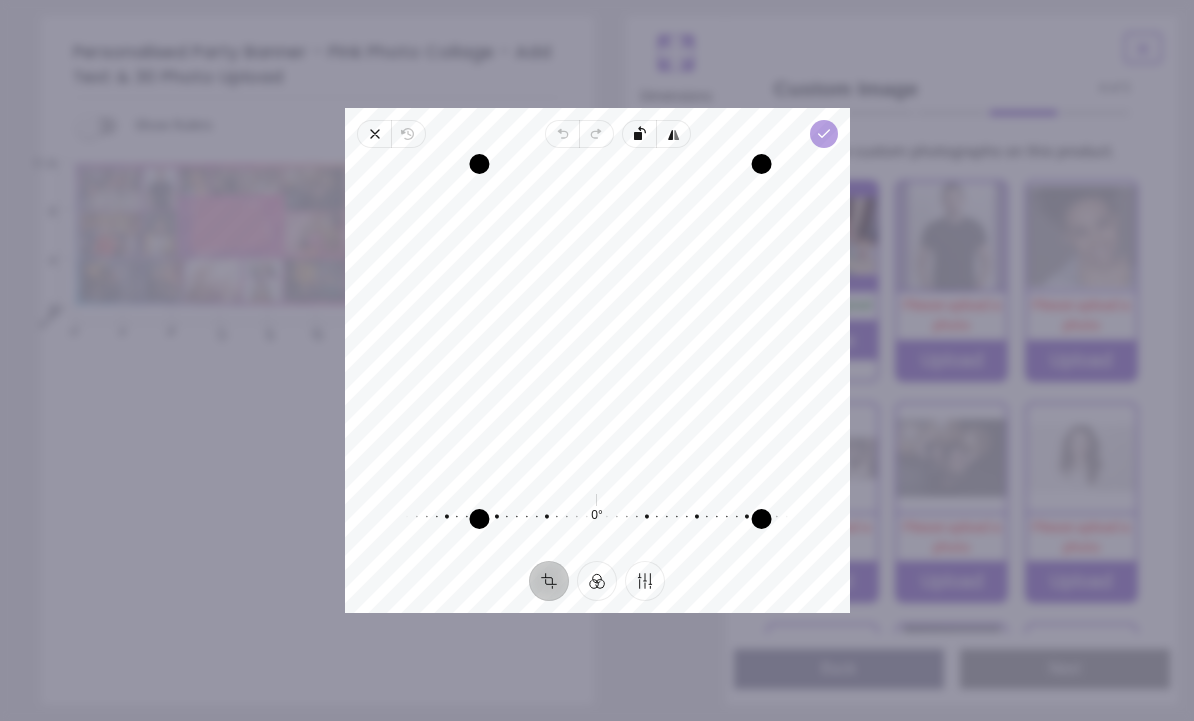 click 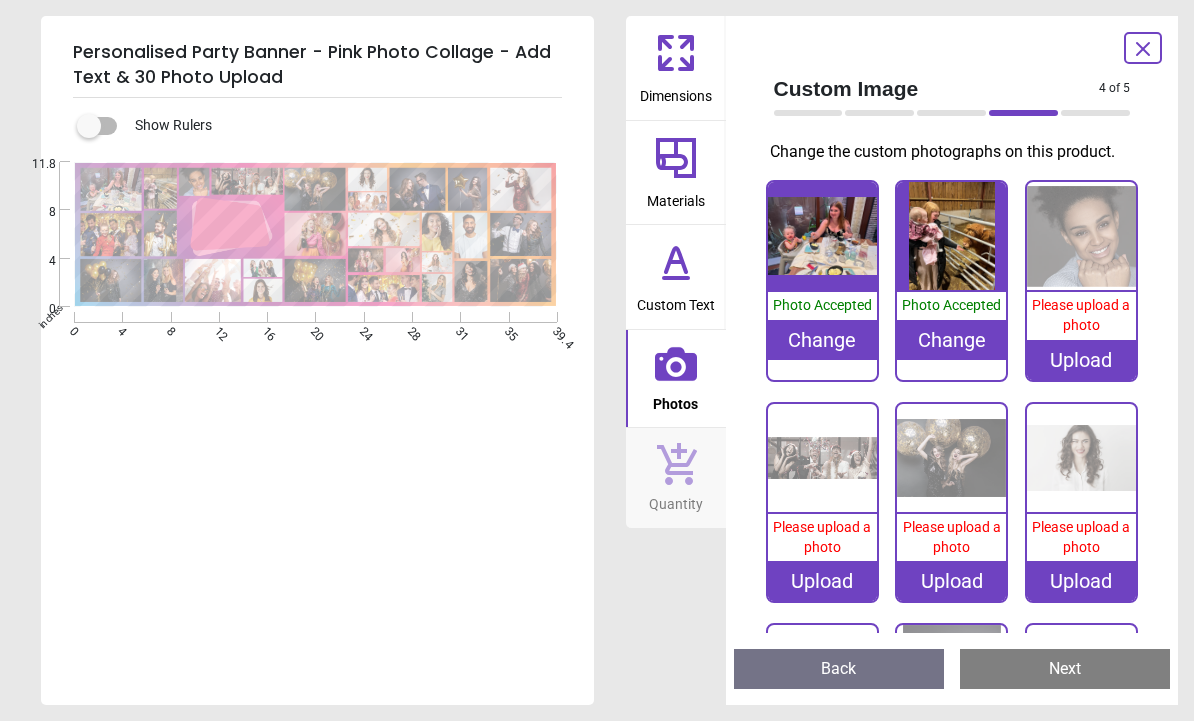 click on "Upload" at bounding box center (1081, 360) 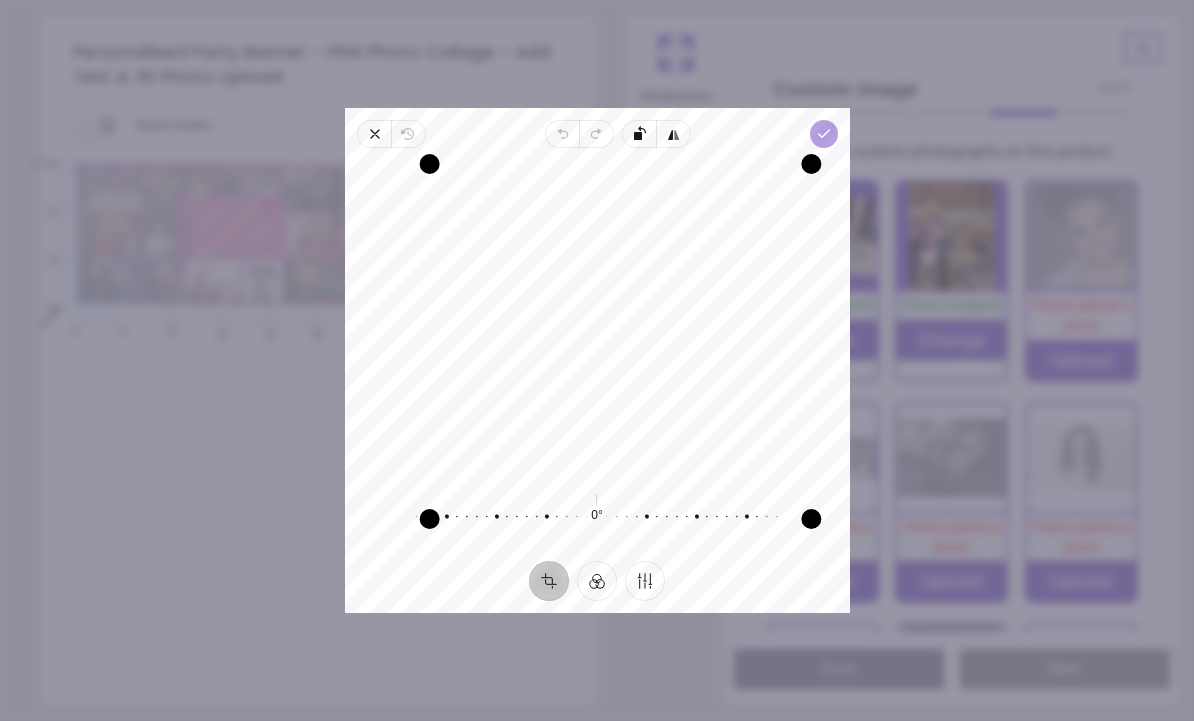 click on "Done" at bounding box center (823, 134) 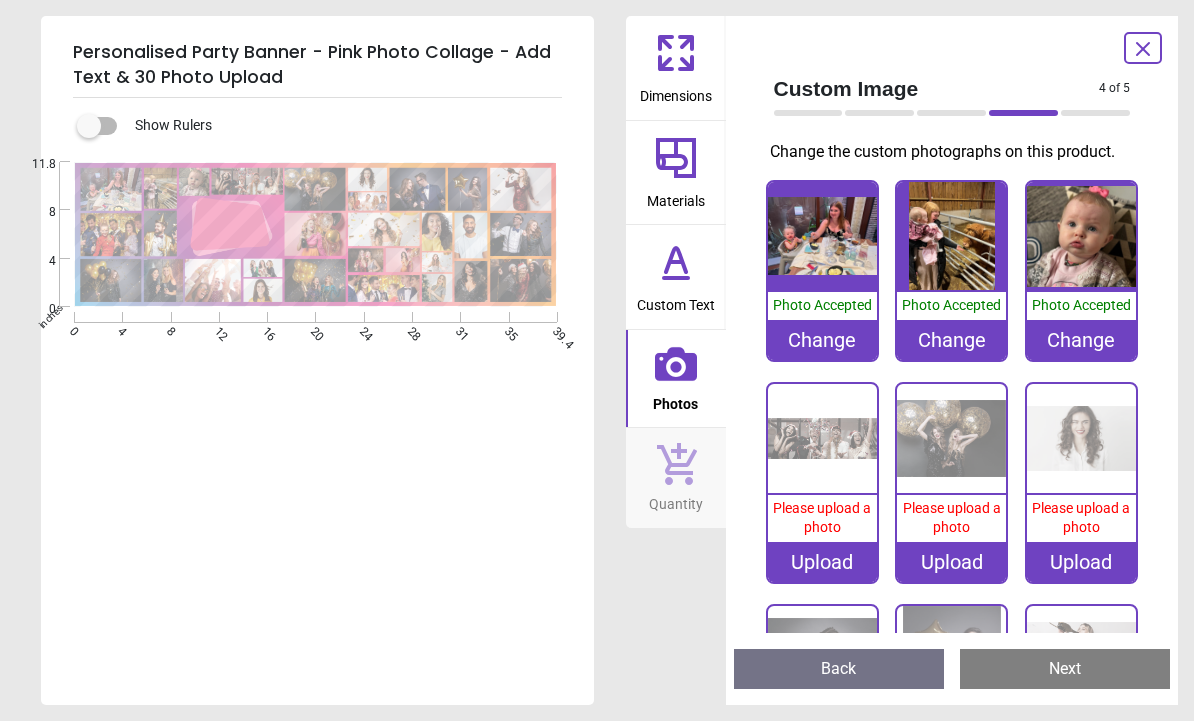 click on "Upload" at bounding box center [822, 562] 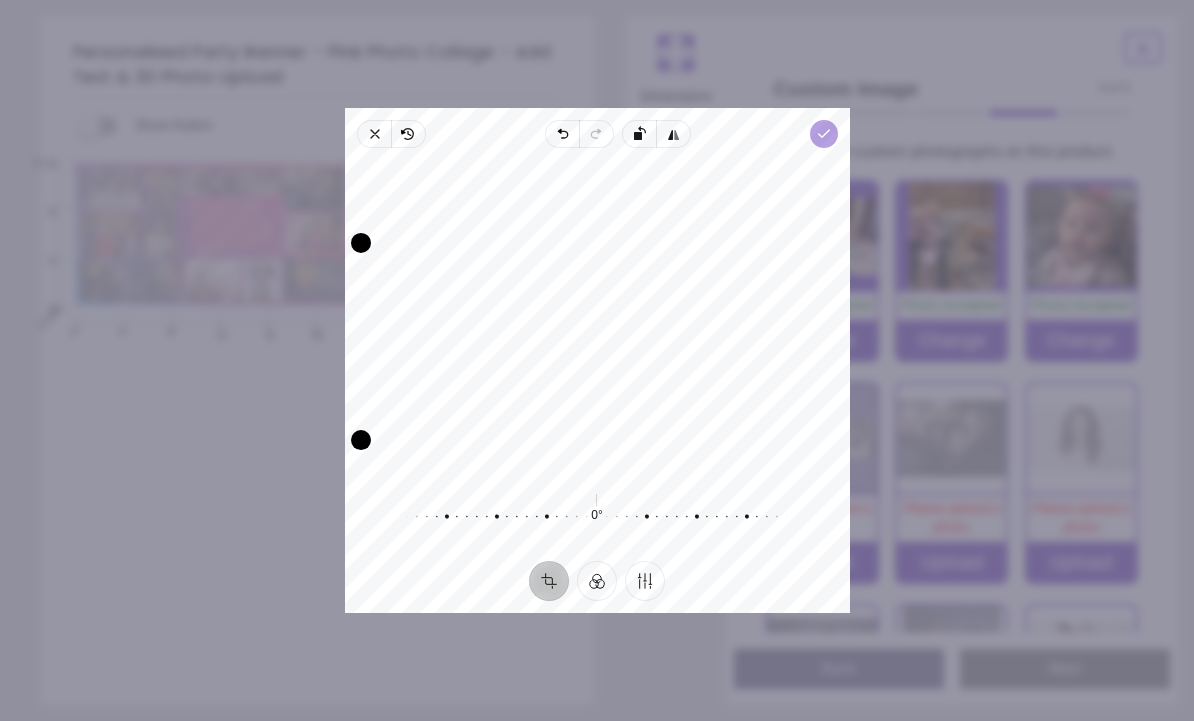 click 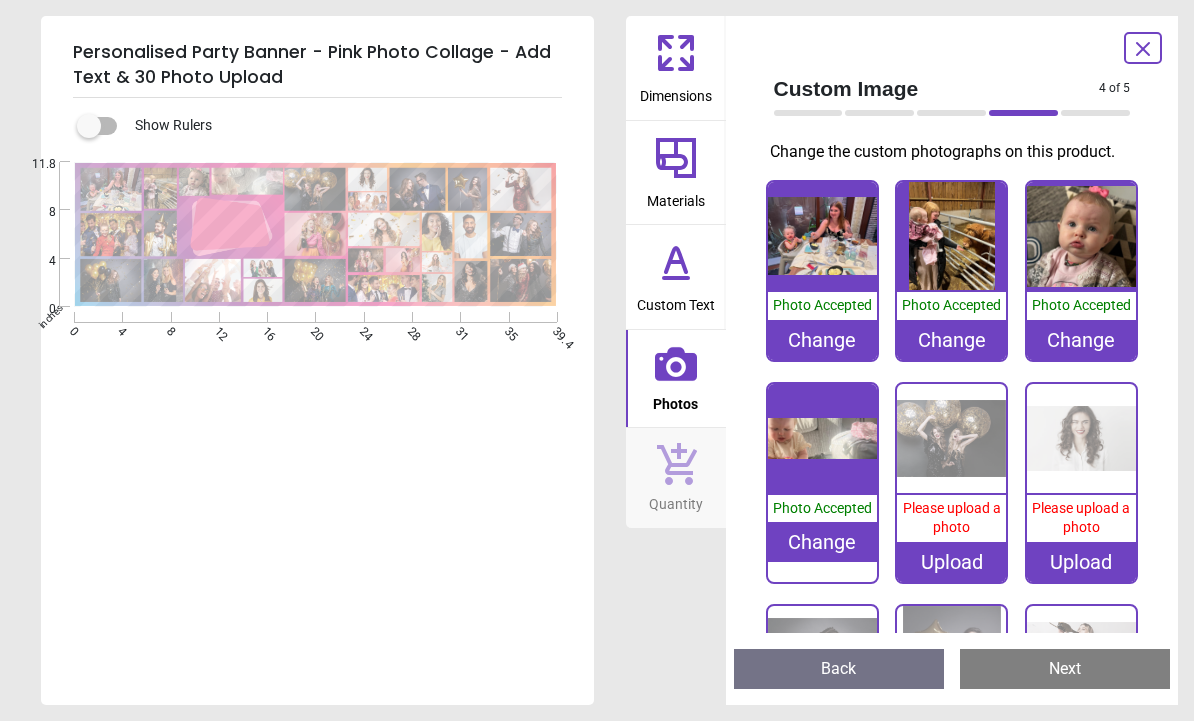 click on "Upload" at bounding box center [951, 562] 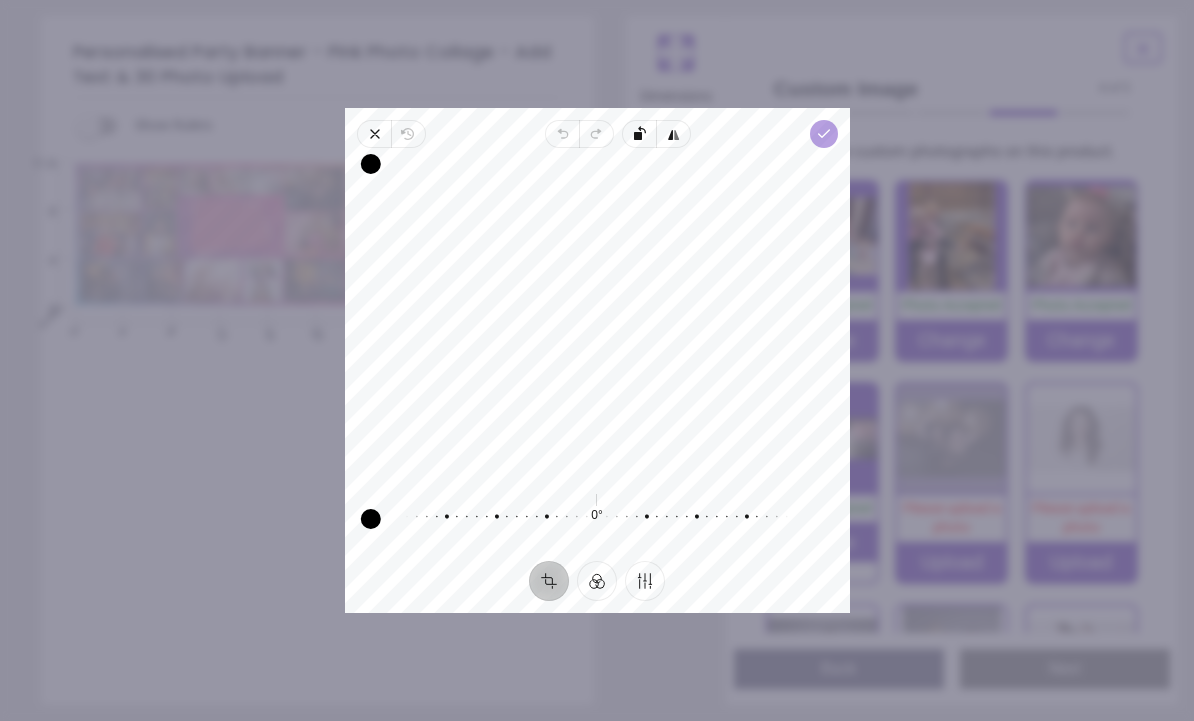 click on "Done" at bounding box center [823, 134] 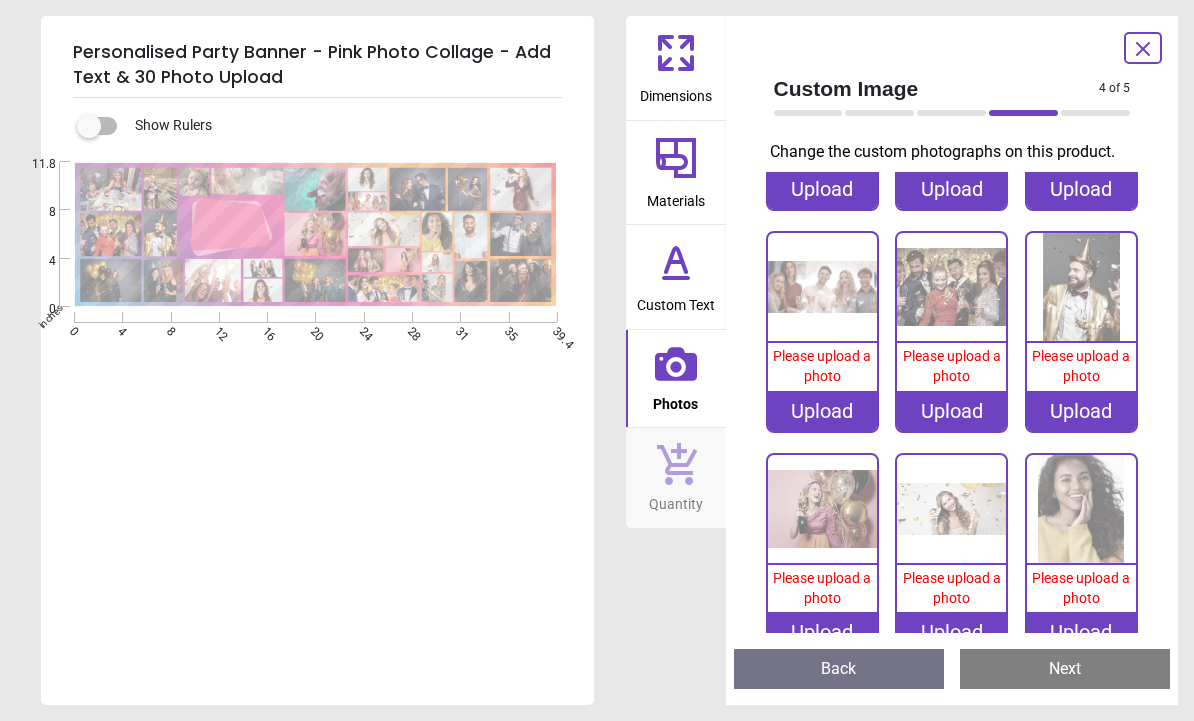 scroll, scrollTop: 596, scrollLeft: 0, axis: vertical 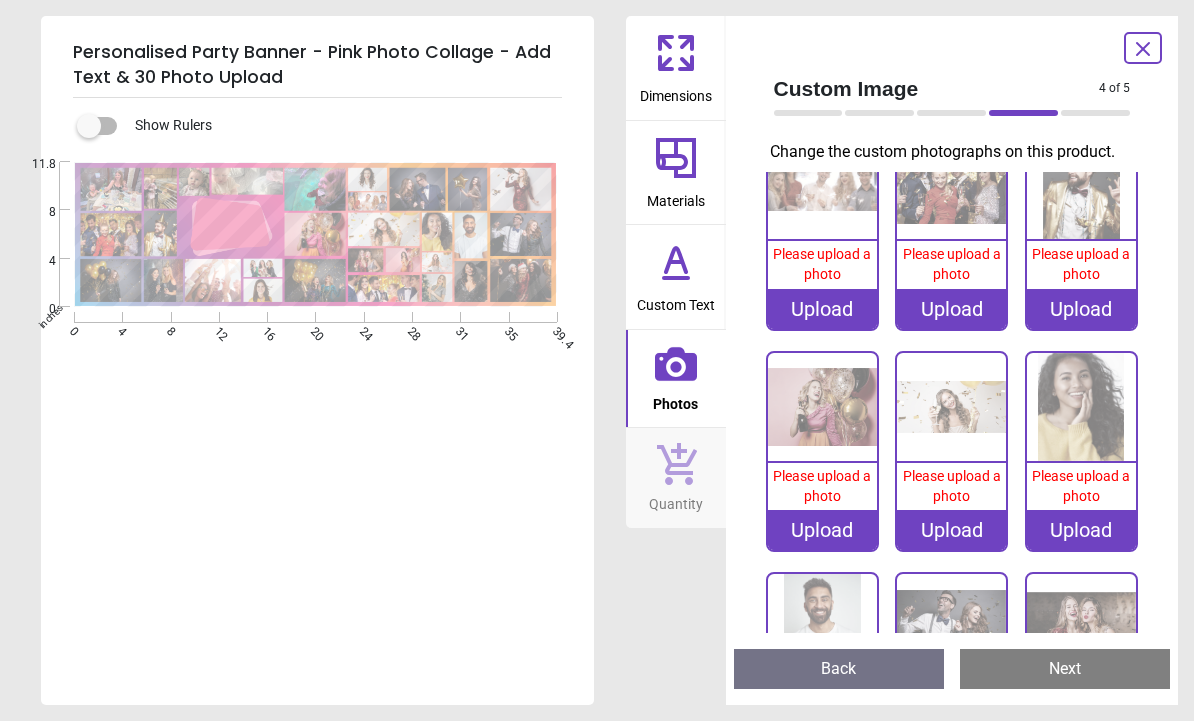 click on "Upload" at bounding box center (822, 530) 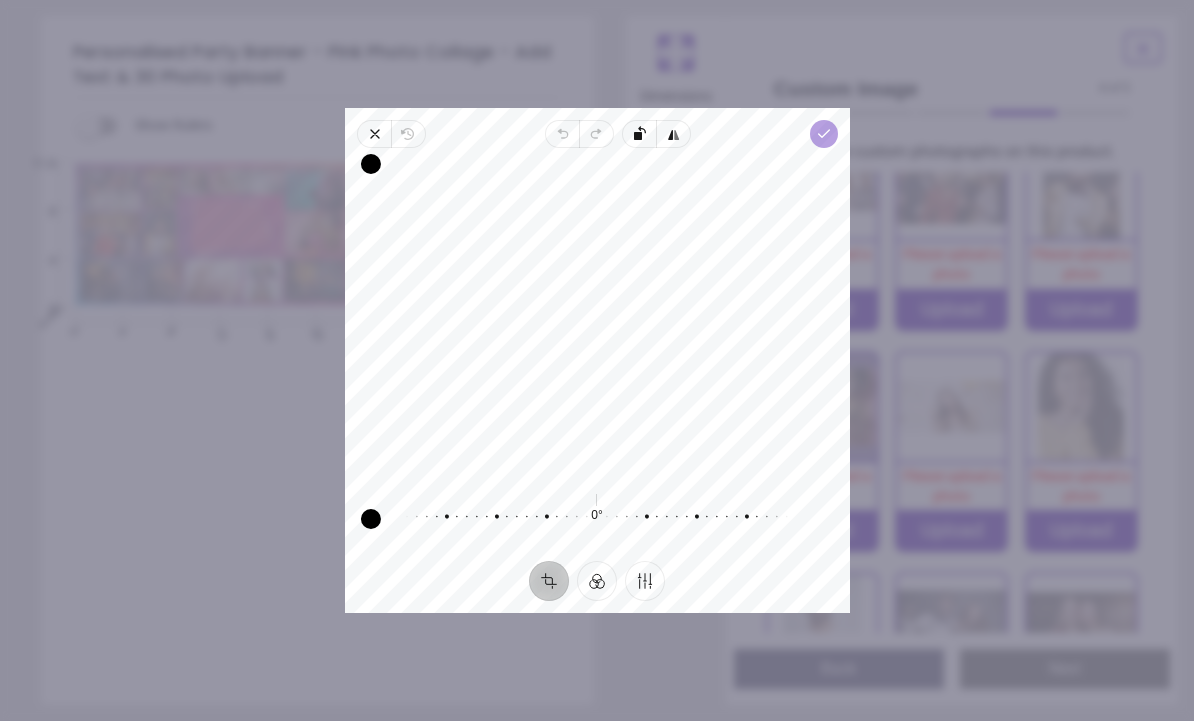 click 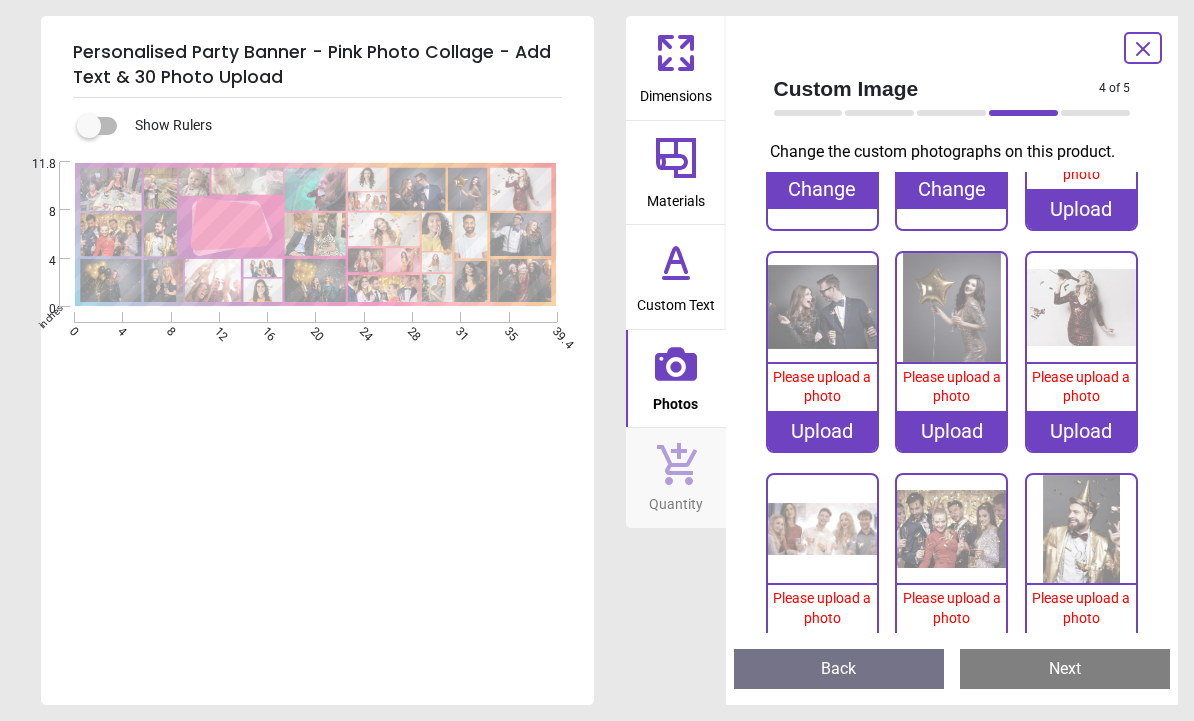 scroll, scrollTop: 352, scrollLeft: 0, axis: vertical 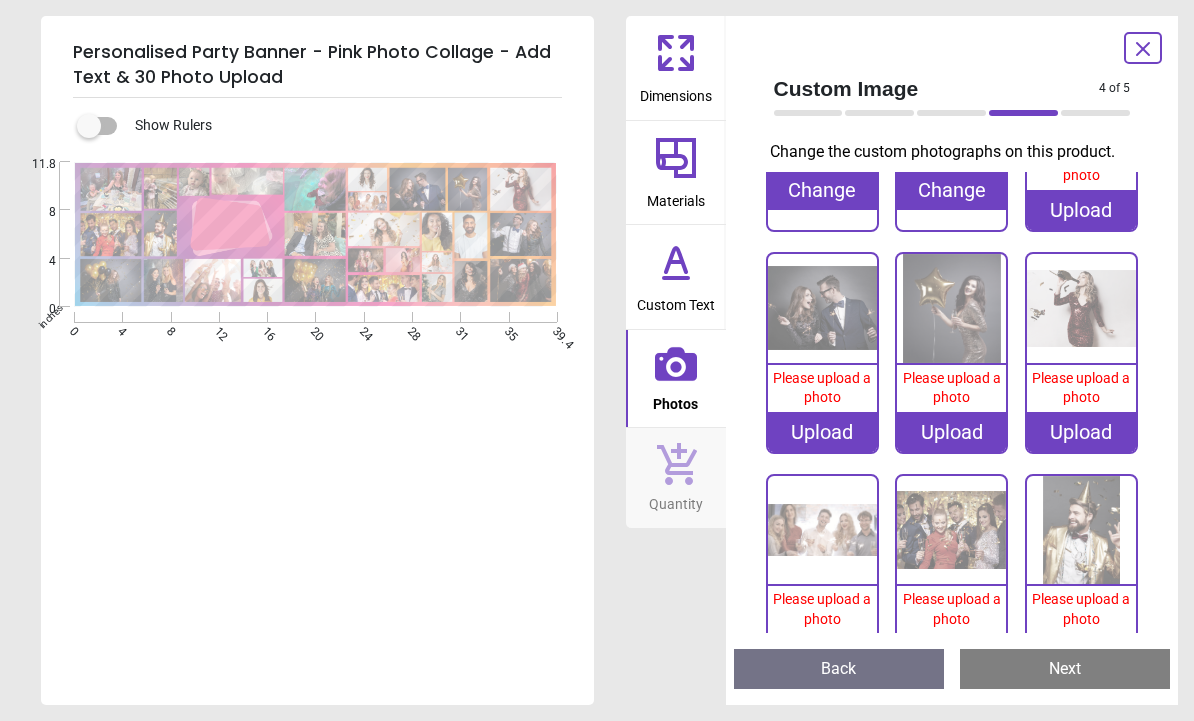 click on "Upload" at bounding box center [1081, 432] 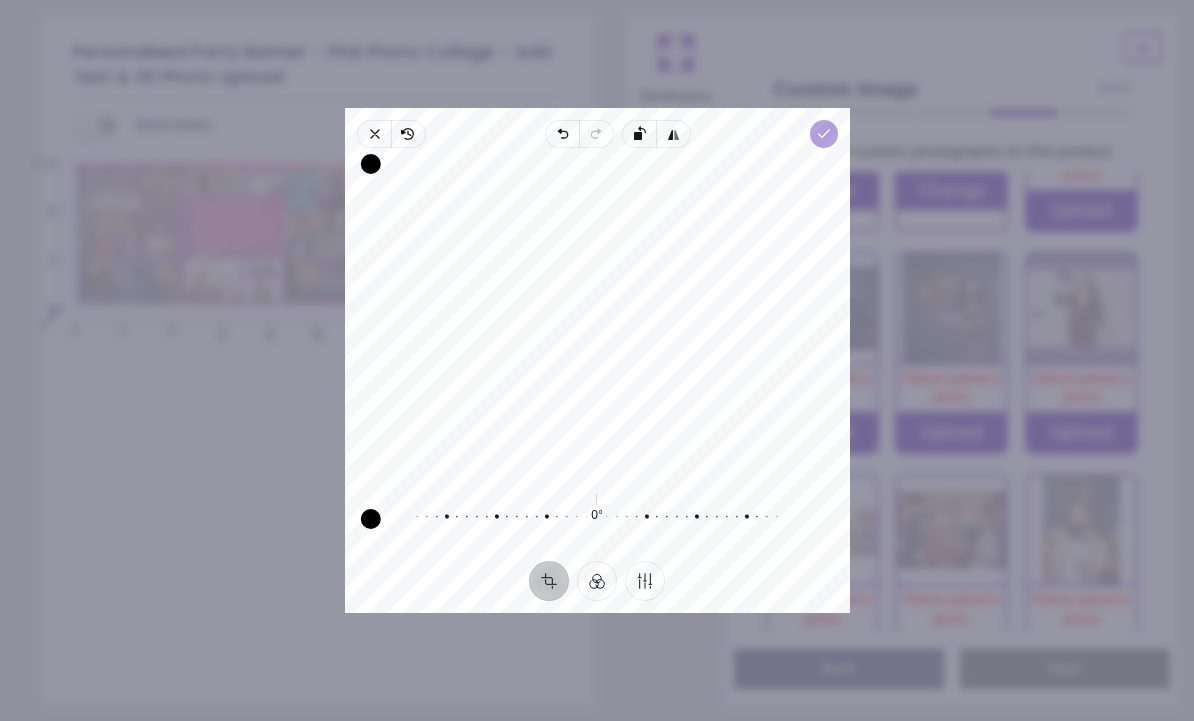 click on "Done" at bounding box center (823, 134) 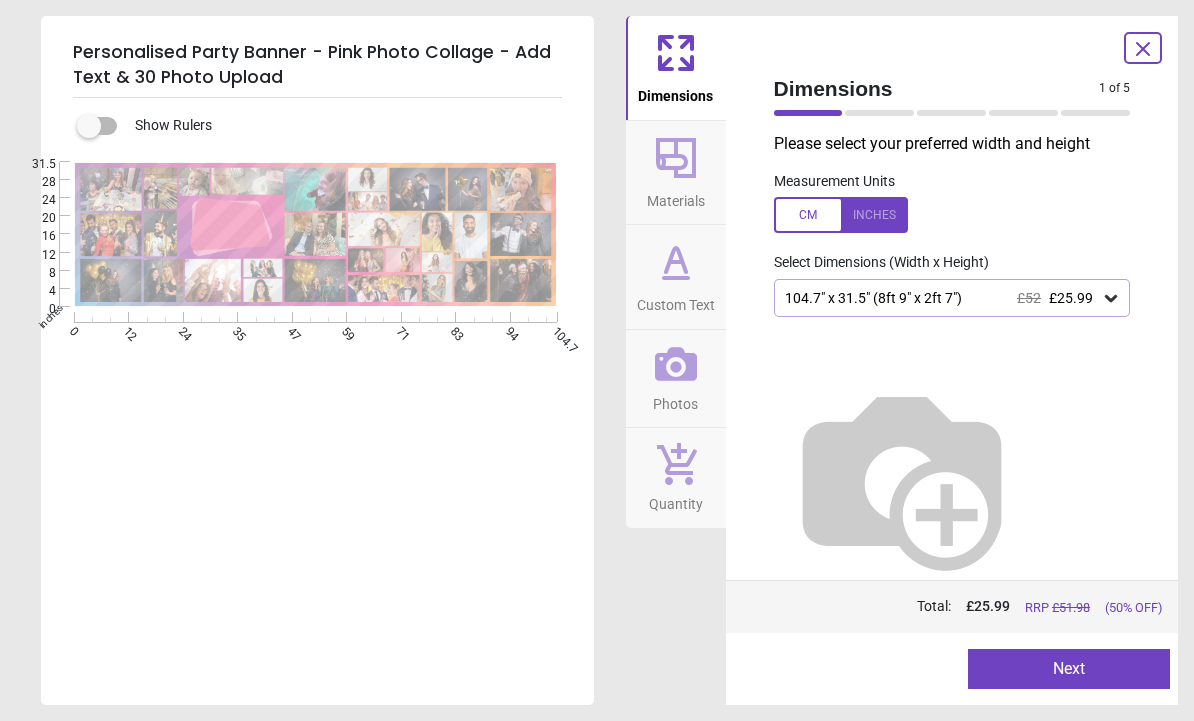 scroll, scrollTop: 0, scrollLeft: 0, axis: both 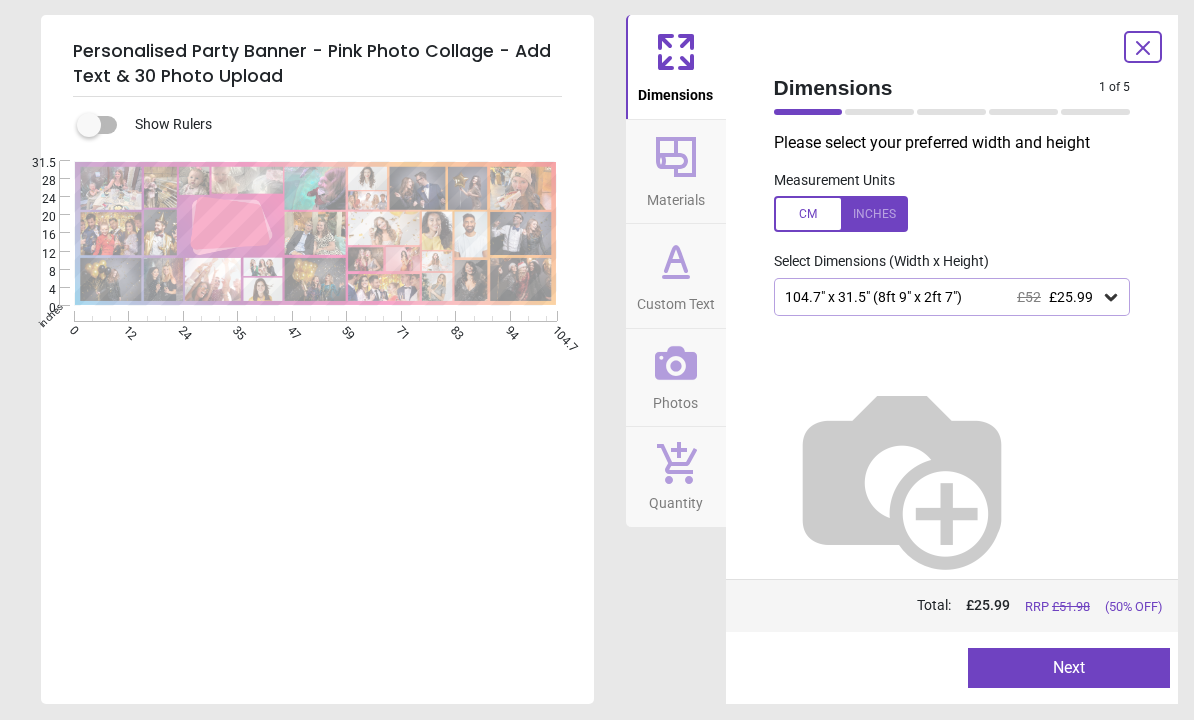 click 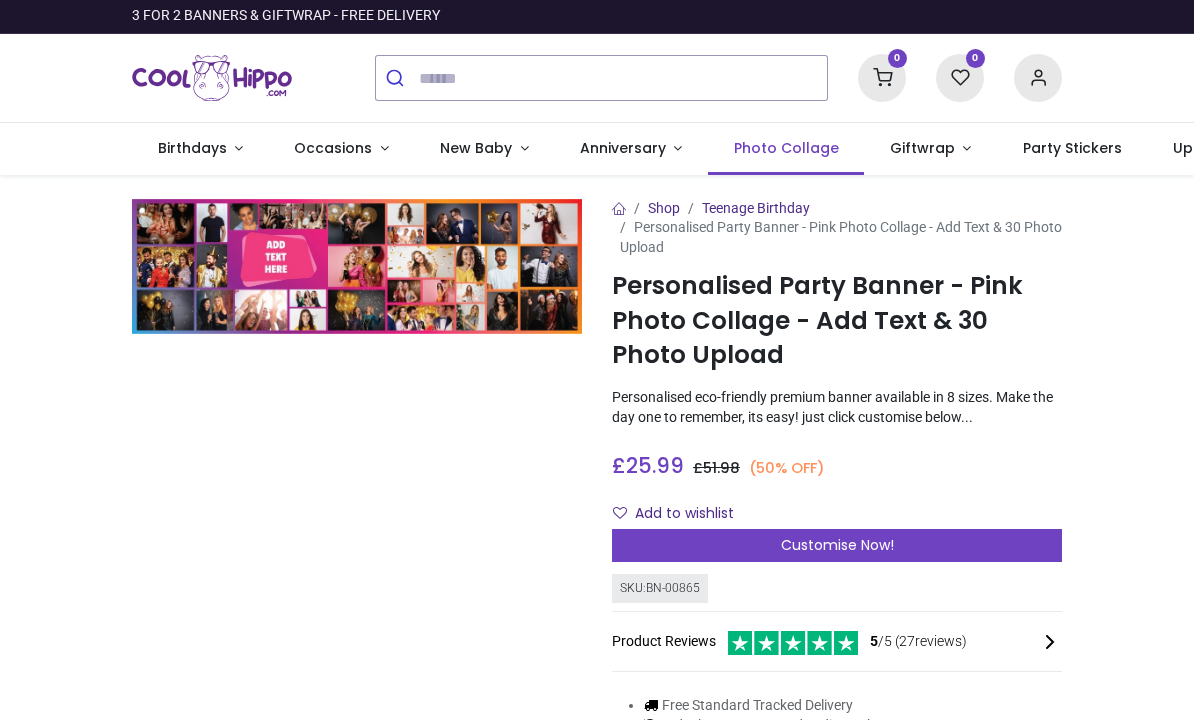 click on "Photo Collage" at bounding box center [786, 150] 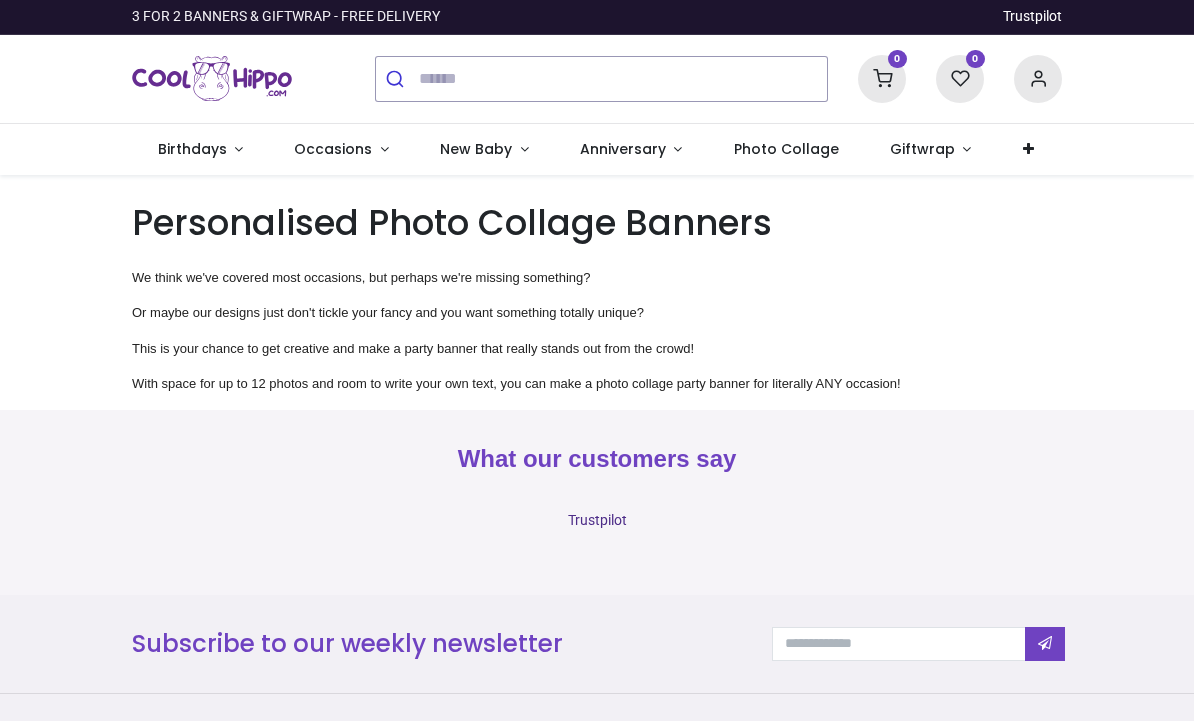 scroll, scrollTop: 0, scrollLeft: 0, axis: both 